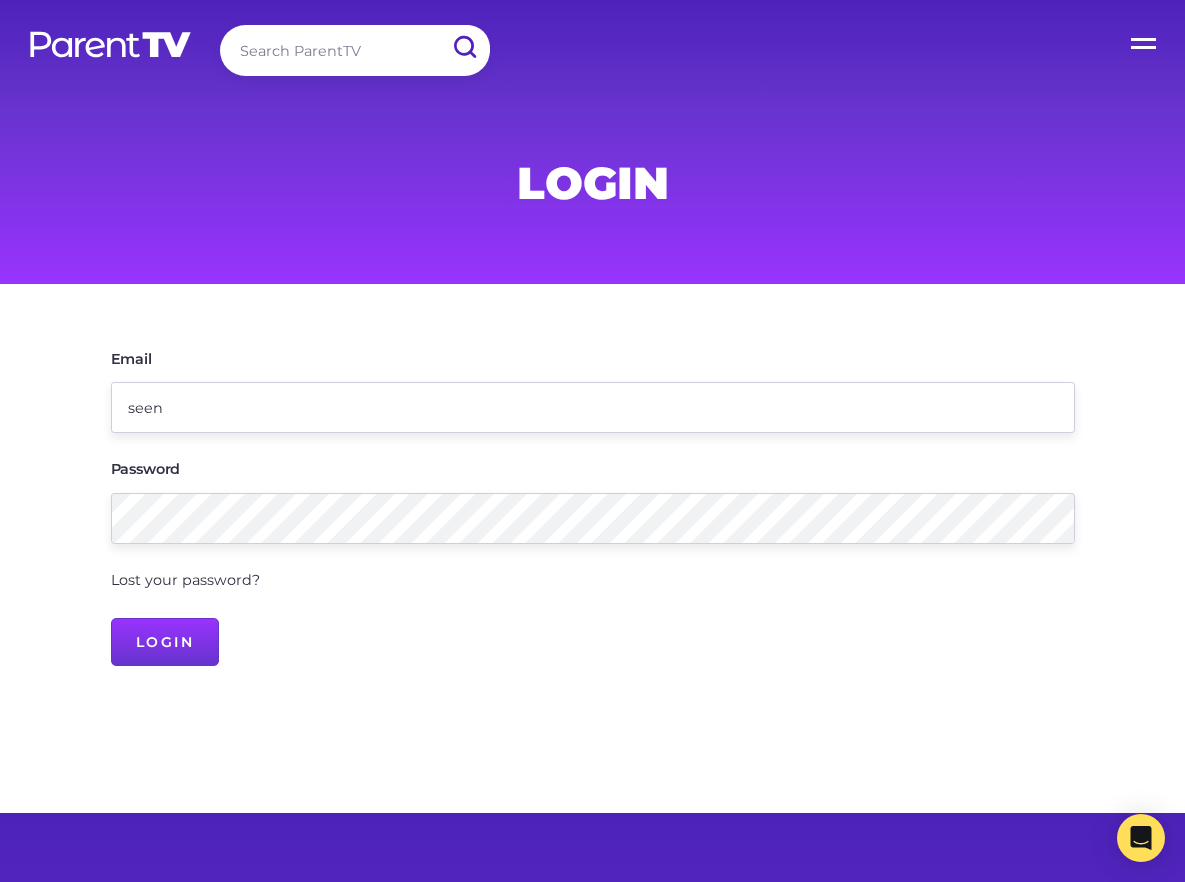 scroll, scrollTop: 0, scrollLeft: 0, axis: both 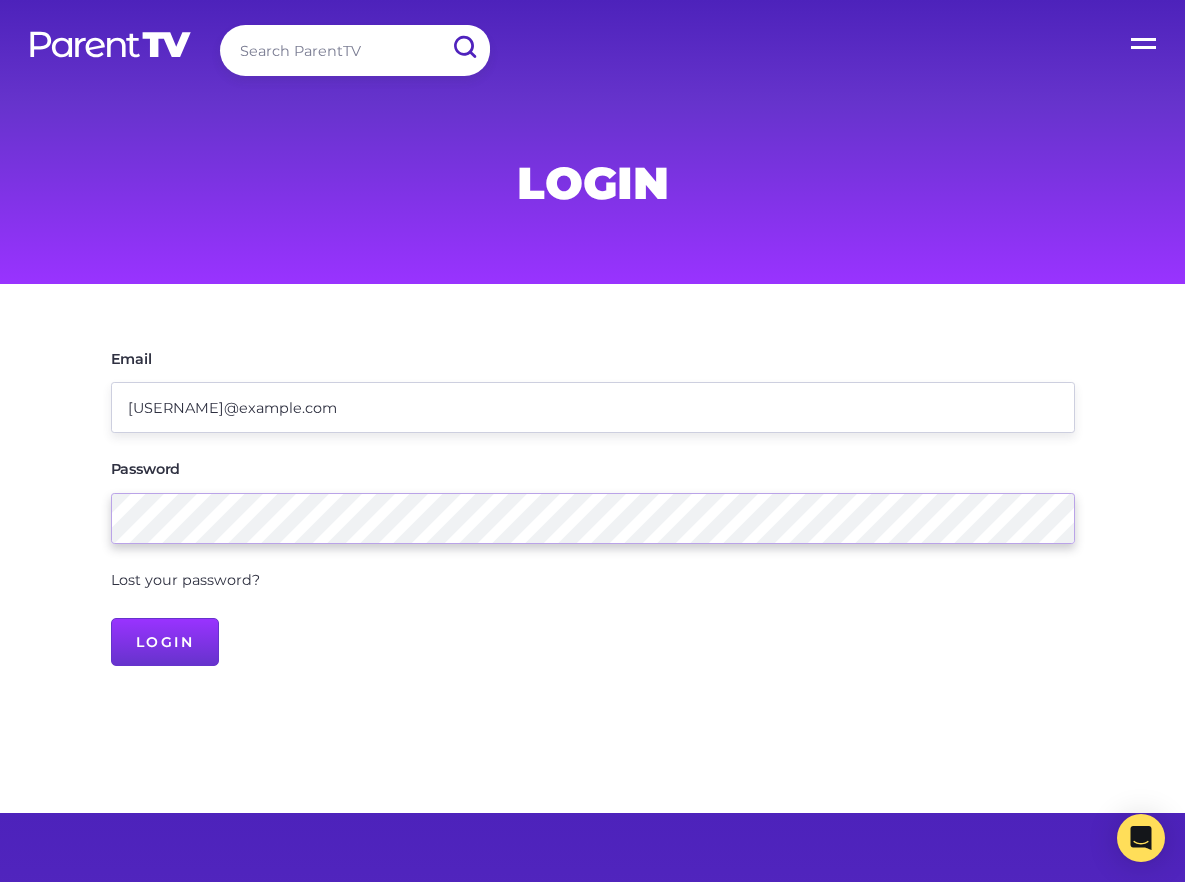 click on "Login" at bounding box center [165, 642] 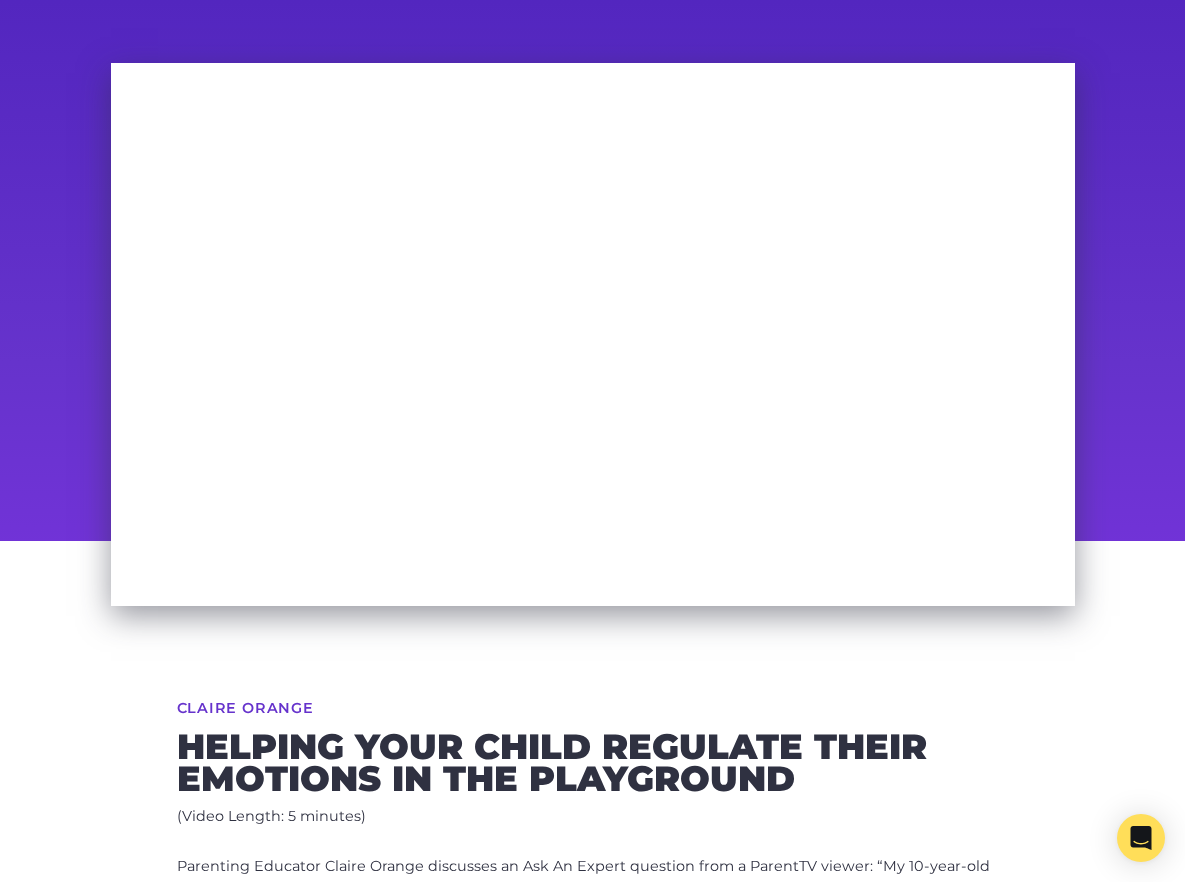 scroll, scrollTop: 383, scrollLeft: 0, axis: vertical 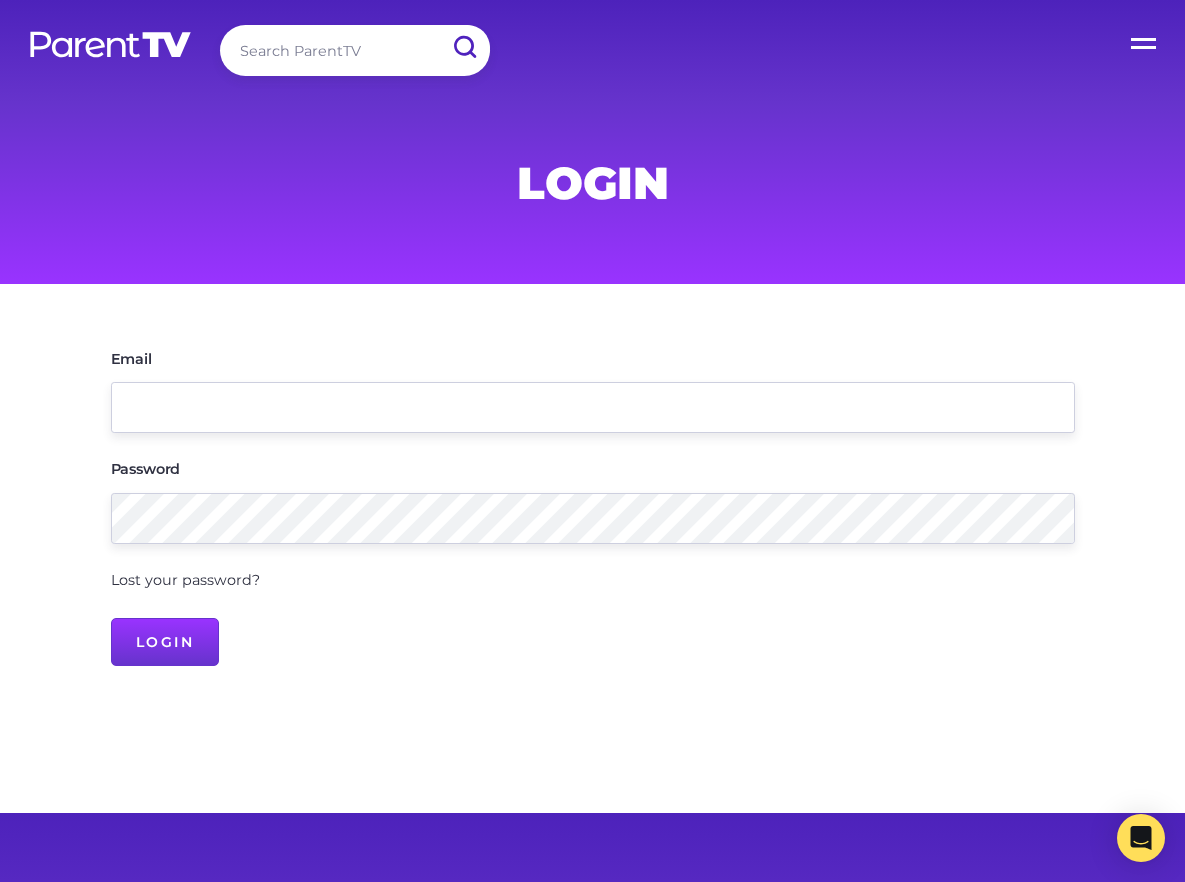 type on "[USERNAME]@example.com" 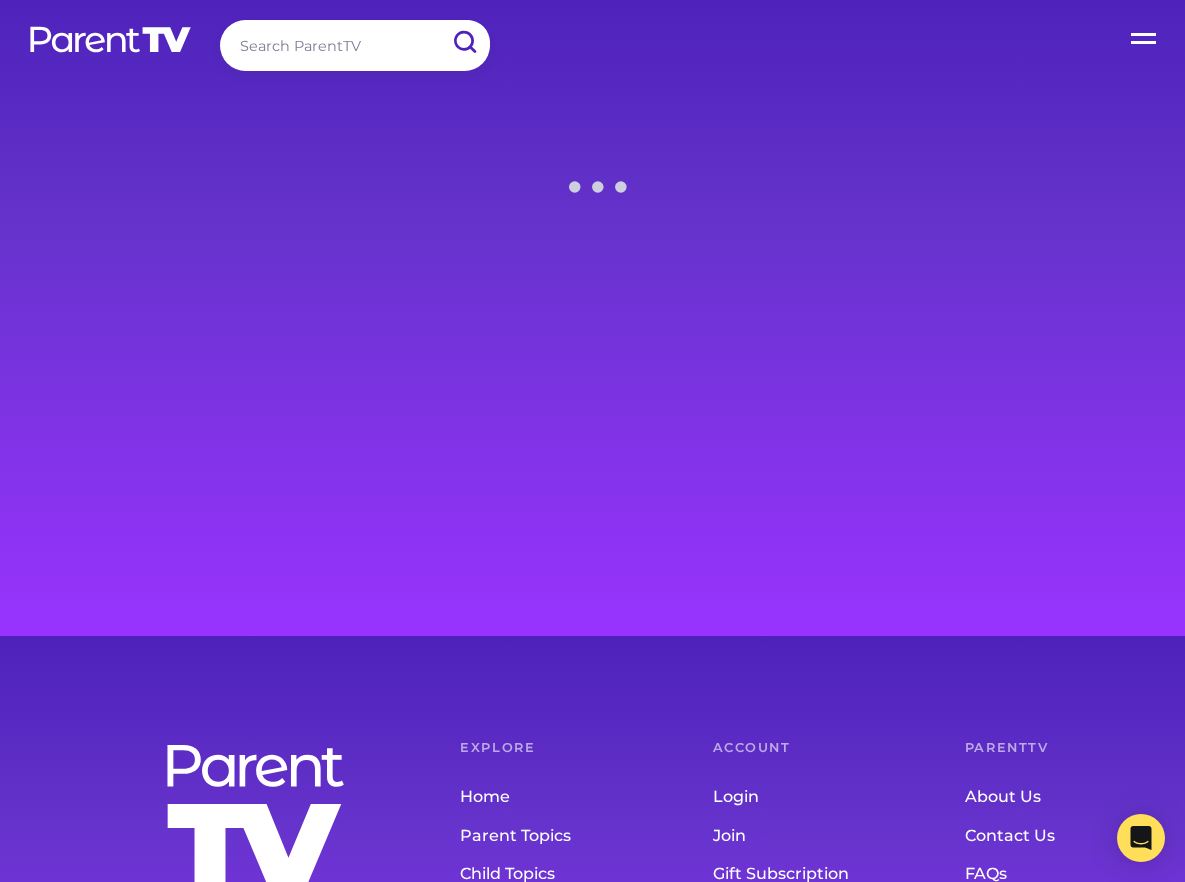 scroll, scrollTop: 0, scrollLeft: 0, axis: both 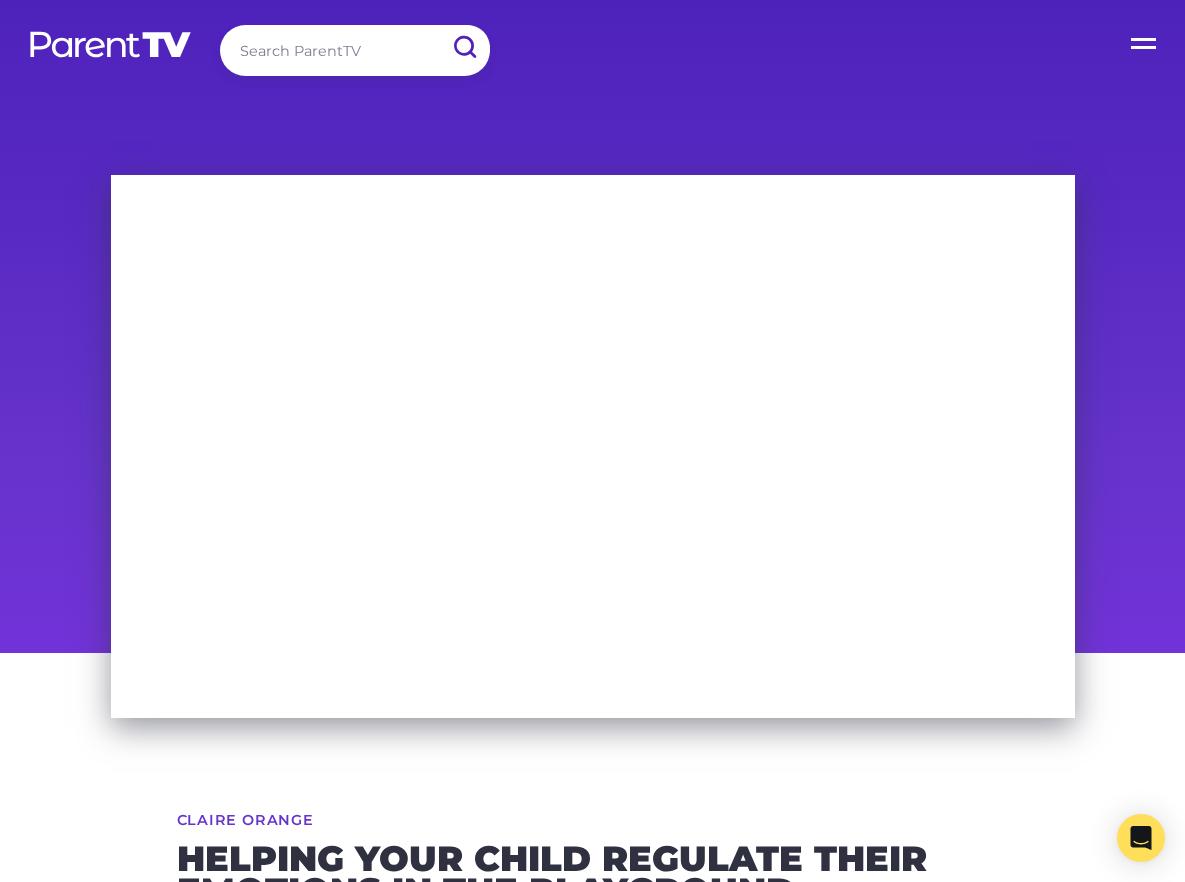 click at bounding box center [355, 50] 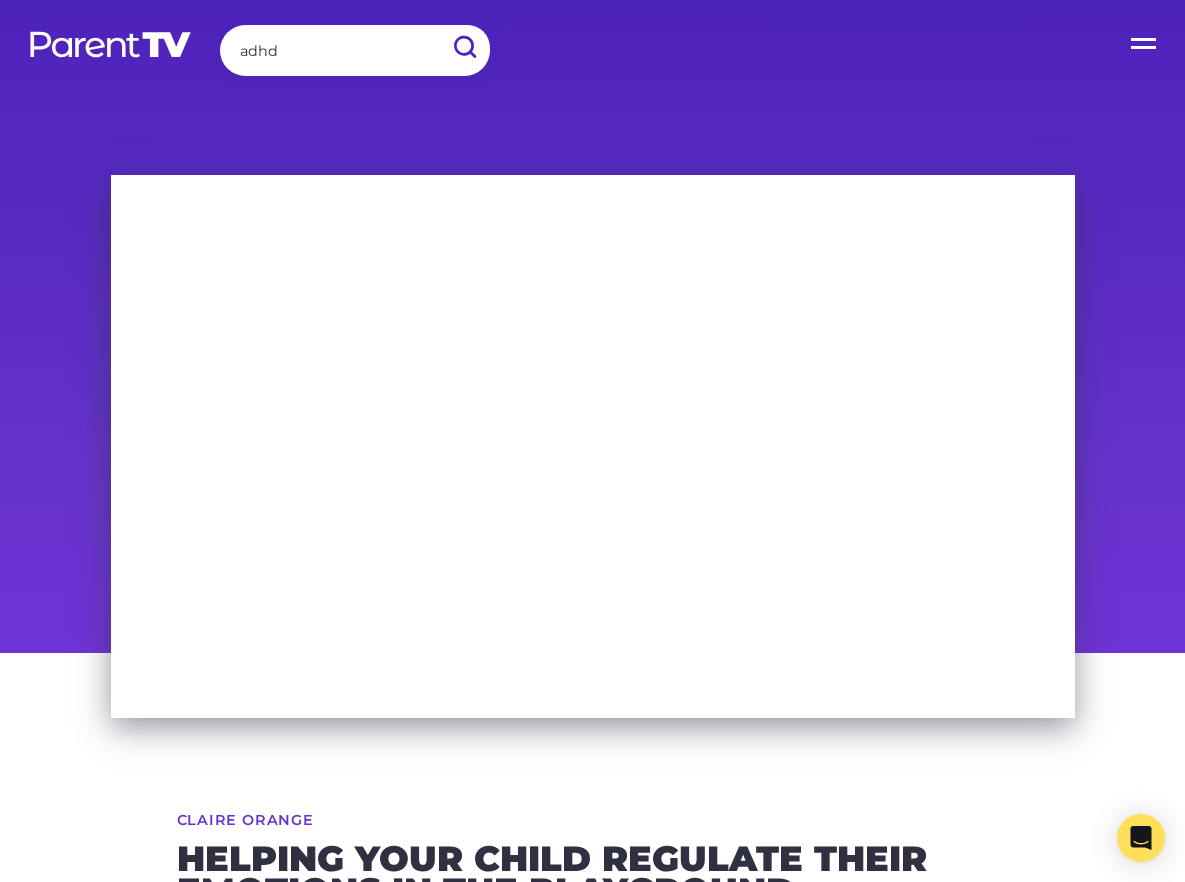 type on "adhd" 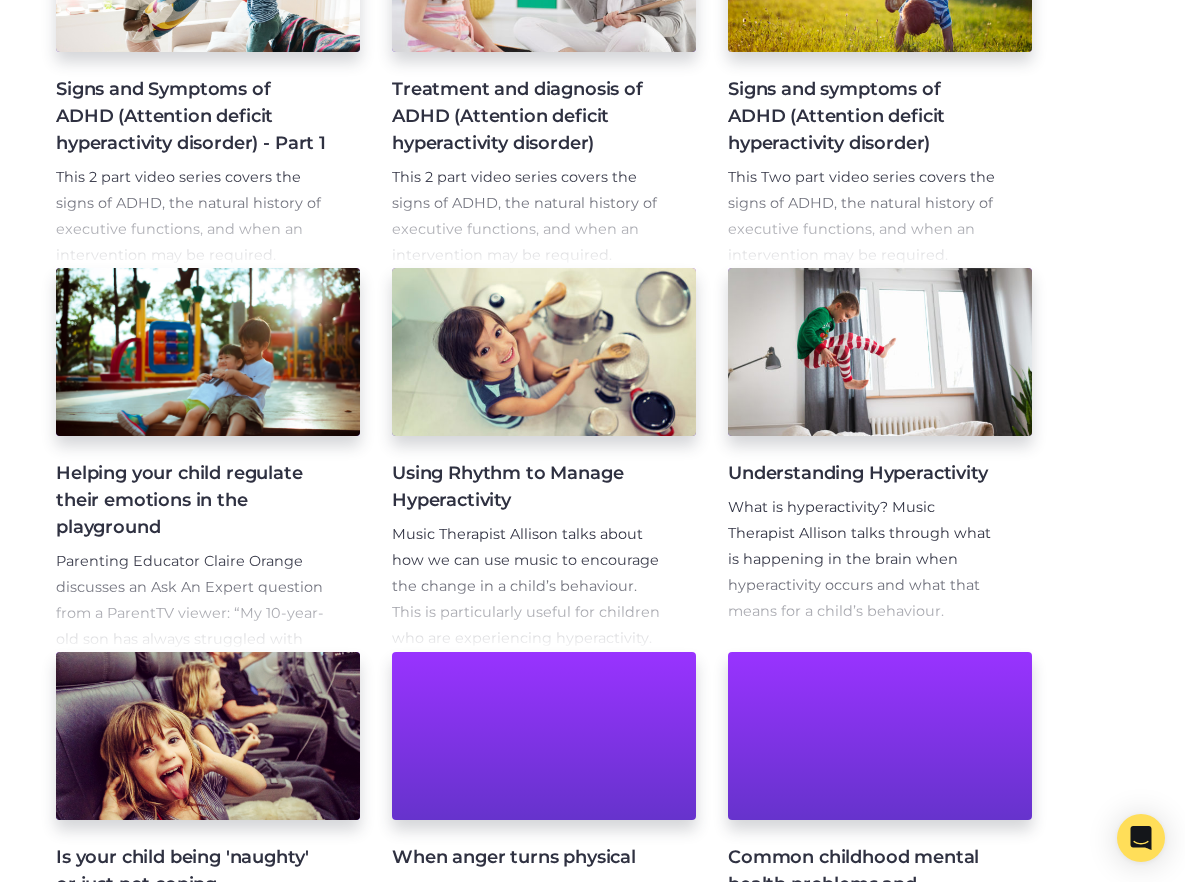 scroll, scrollTop: 730, scrollLeft: 0, axis: vertical 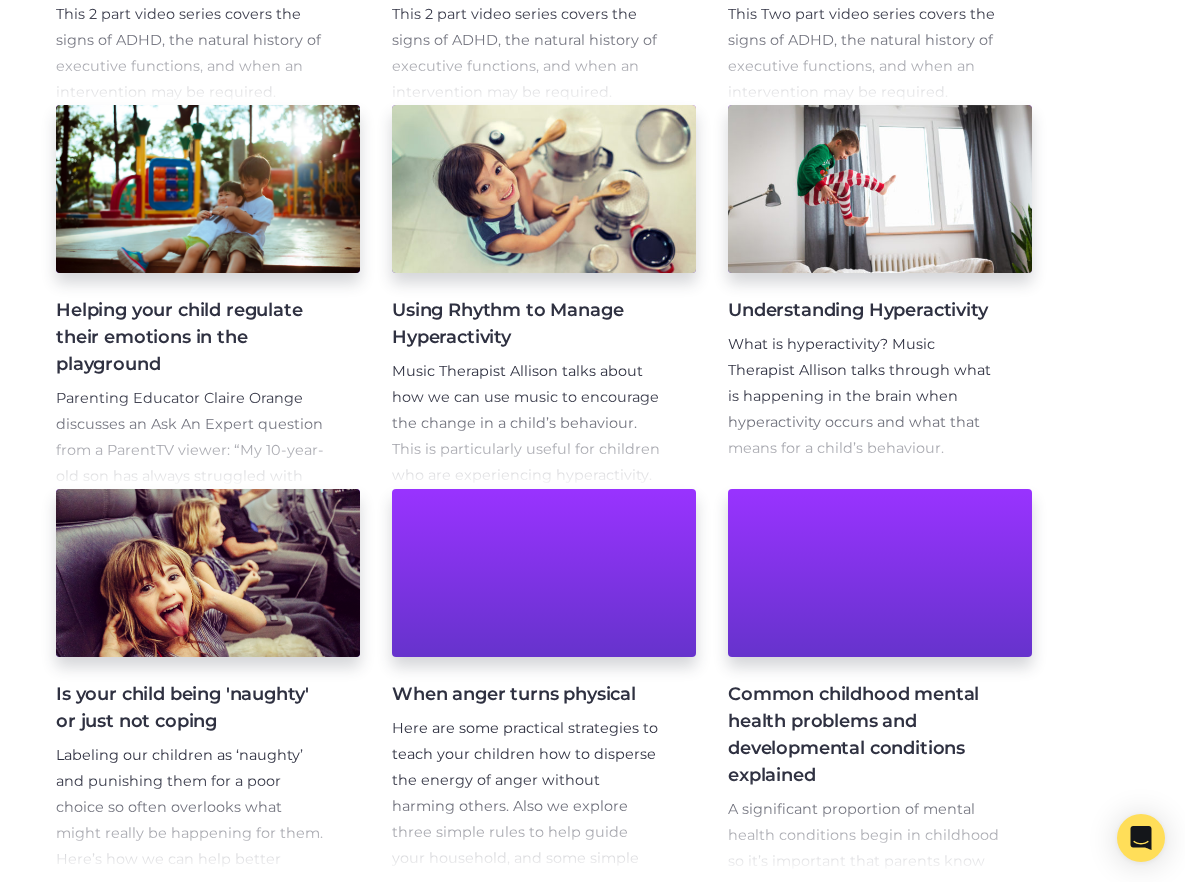click on "Using Rhythm to Manage Hyperactivity" at bounding box center [528, 324] 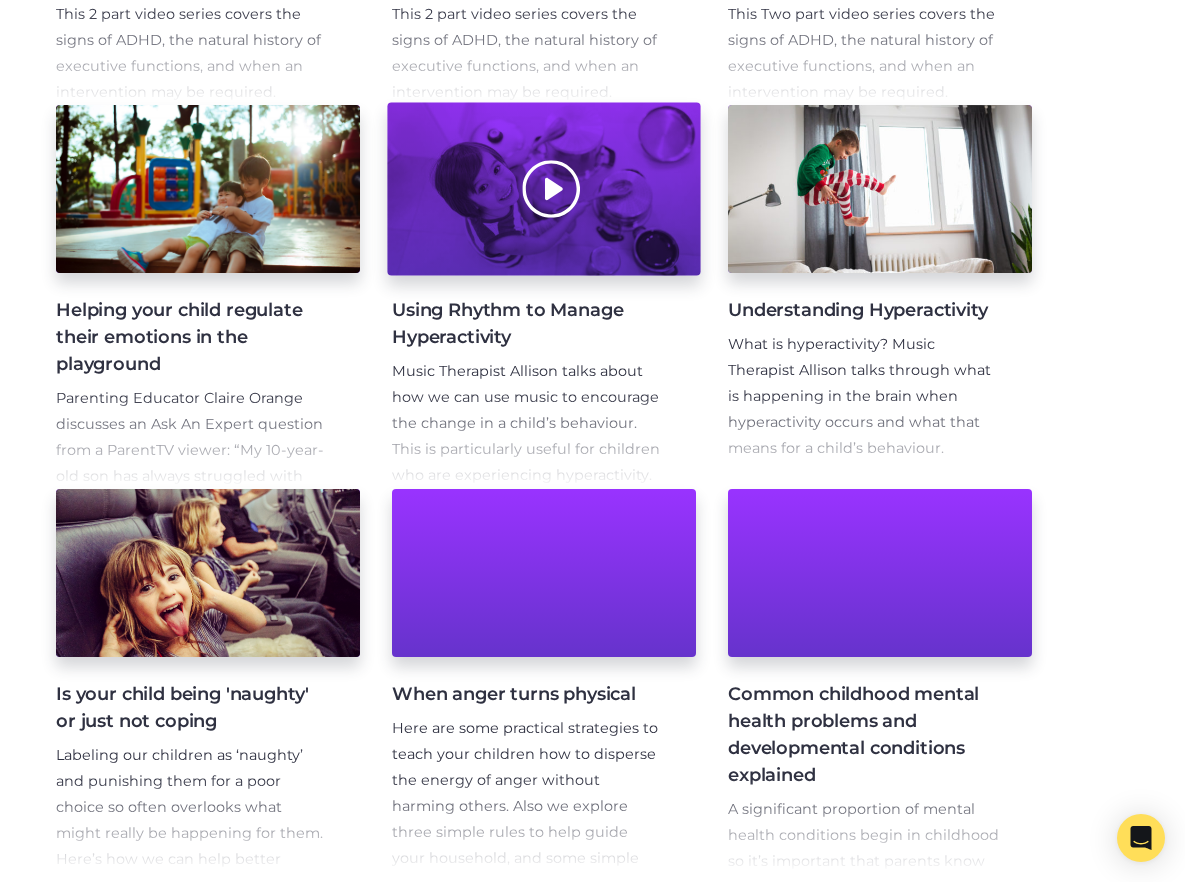 click at bounding box center [543, 189] 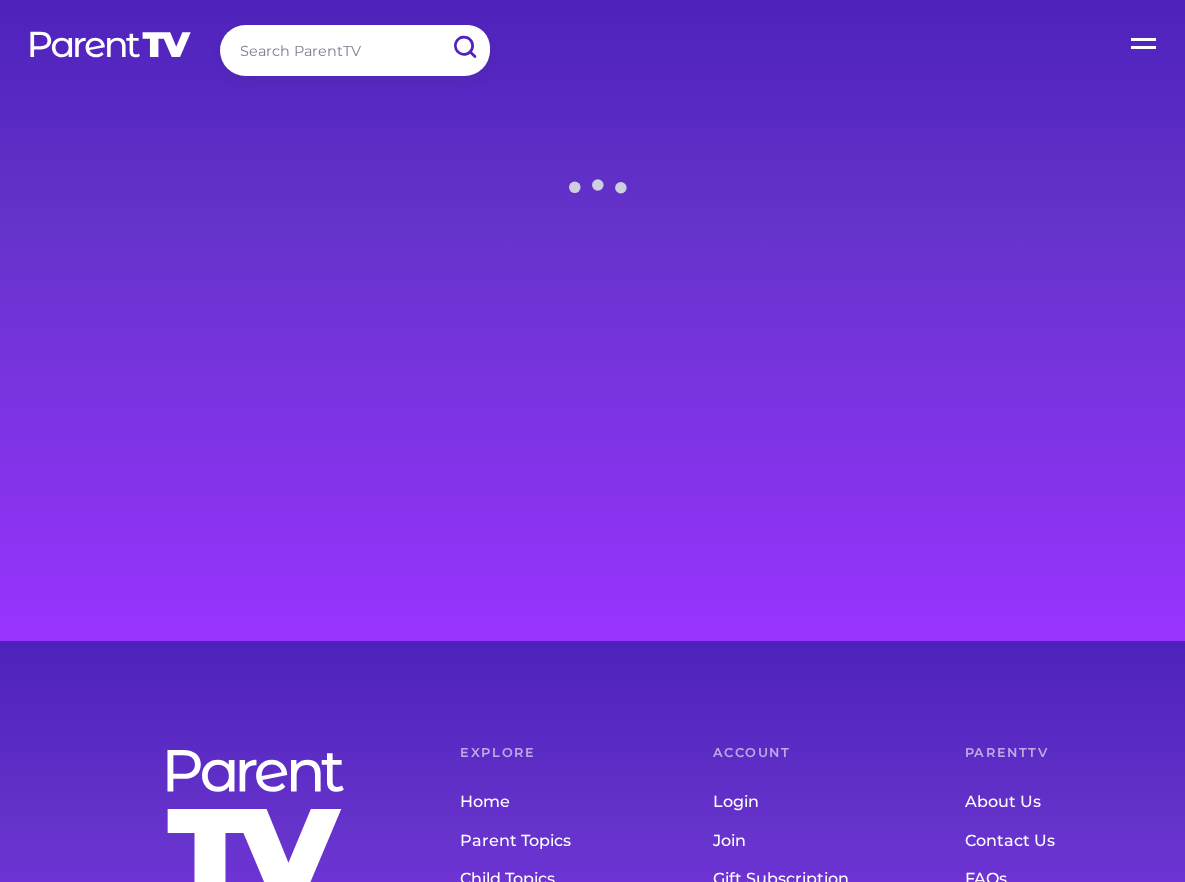 scroll, scrollTop: 0, scrollLeft: 0, axis: both 